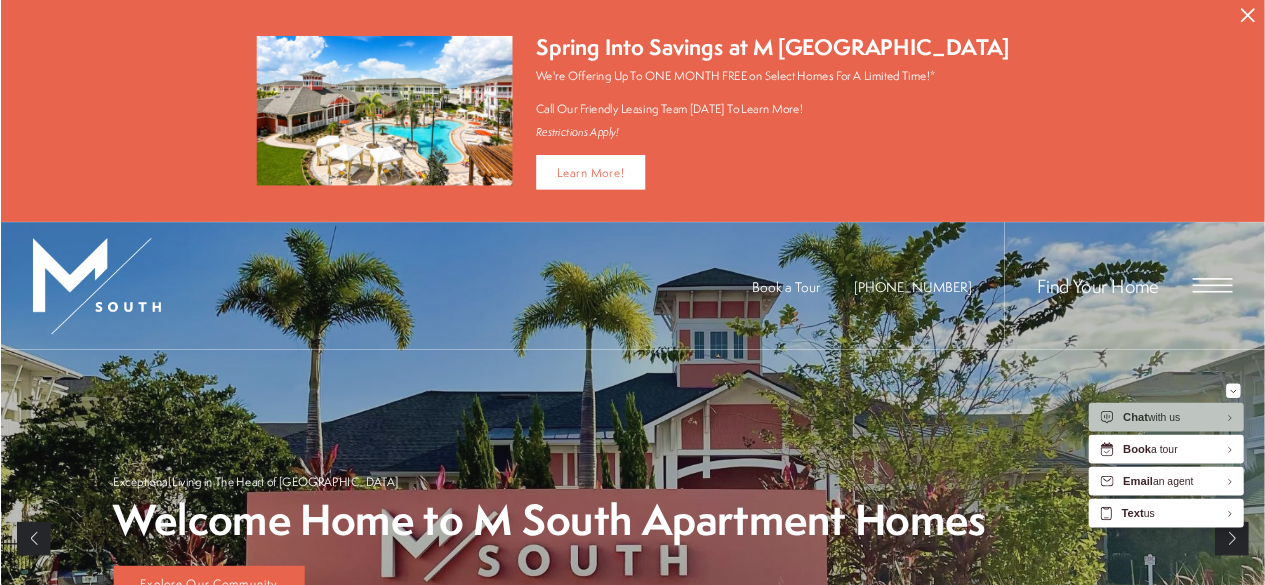scroll, scrollTop: 0, scrollLeft: 0, axis: both 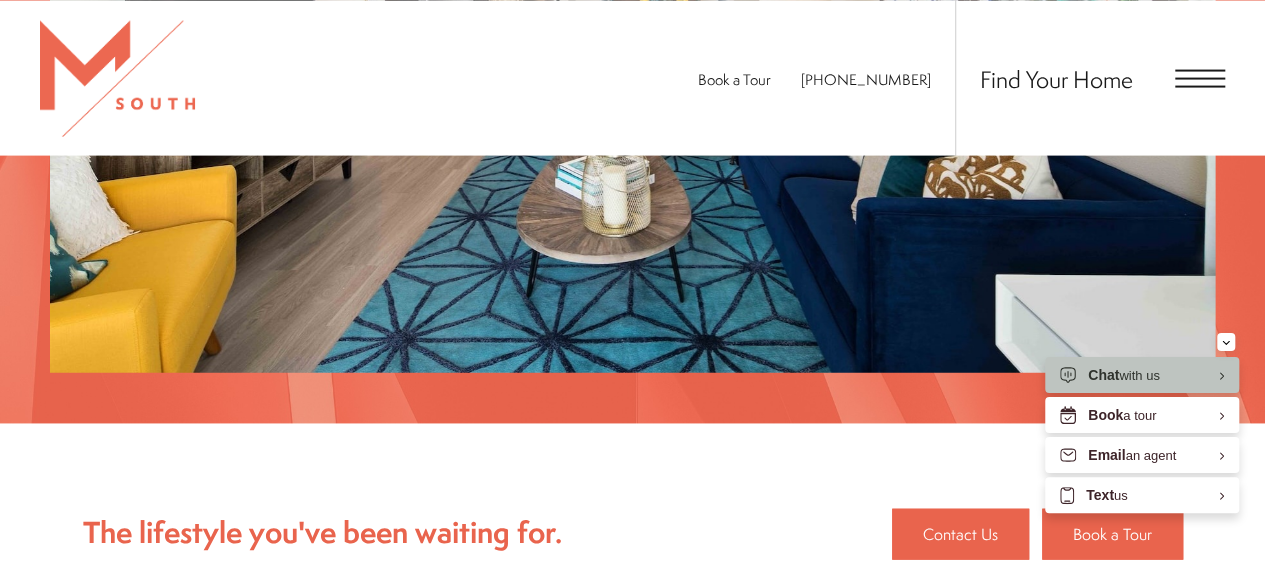click on "Find Your Home" at bounding box center (1090, 77) 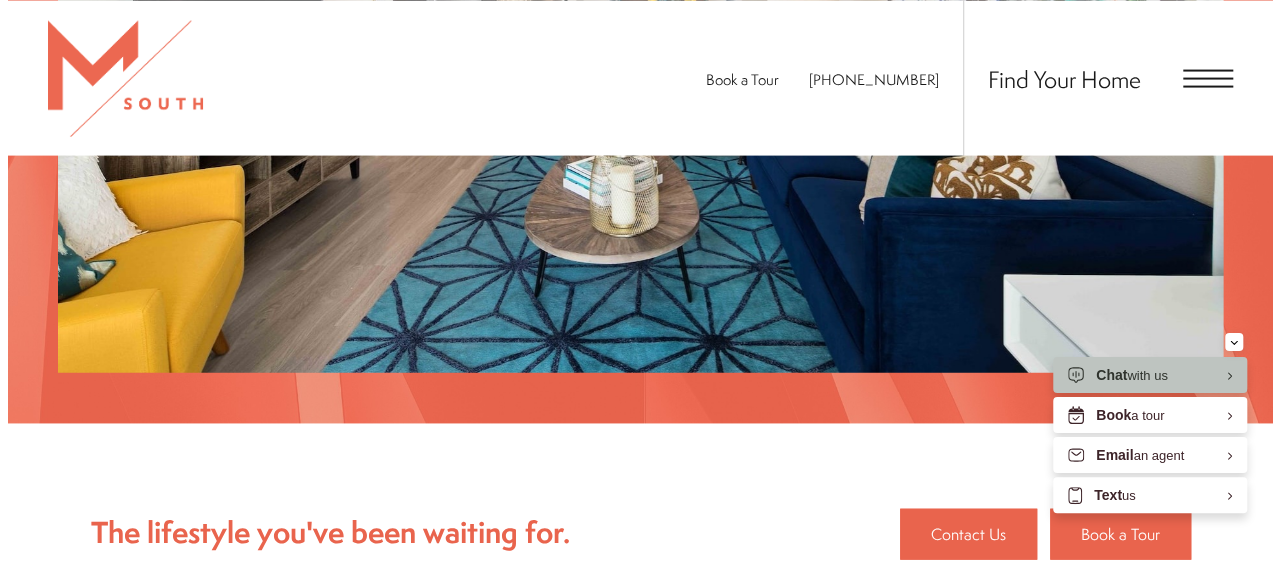 scroll, scrollTop: 0, scrollLeft: 0, axis: both 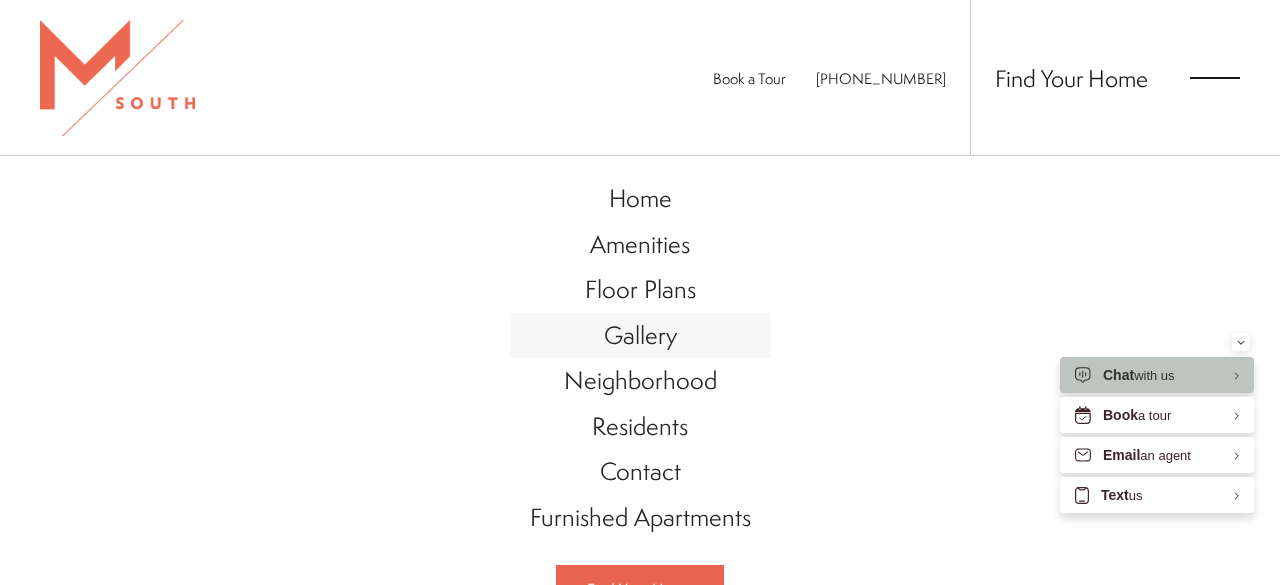 click on "Gallery" at bounding box center [640, 335] 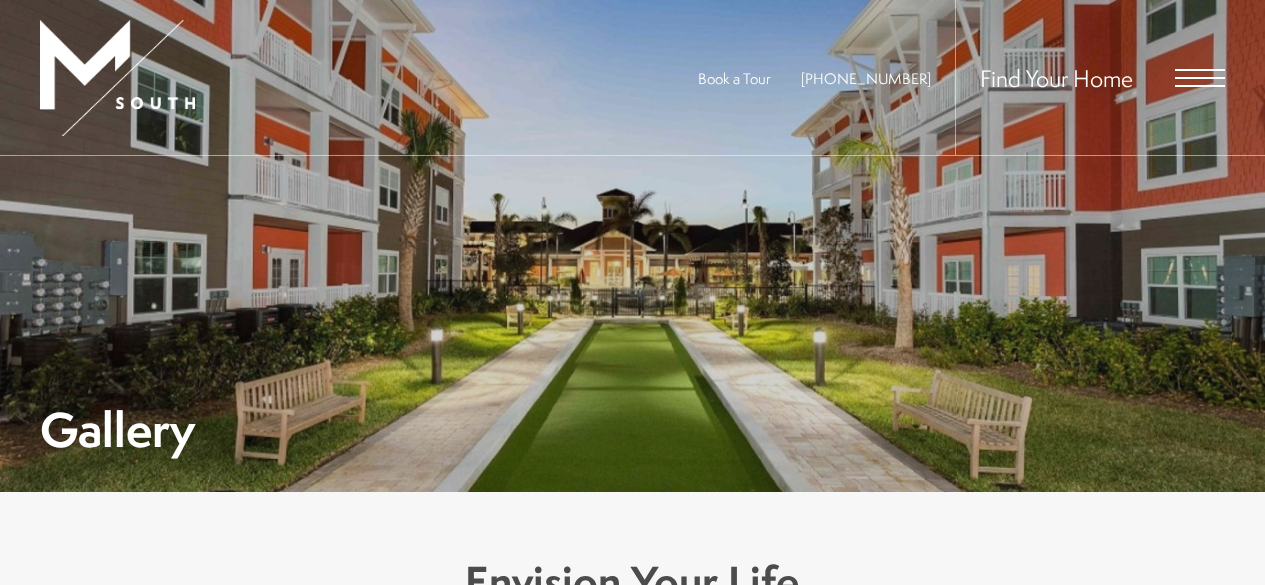 scroll, scrollTop: 0, scrollLeft: 0, axis: both 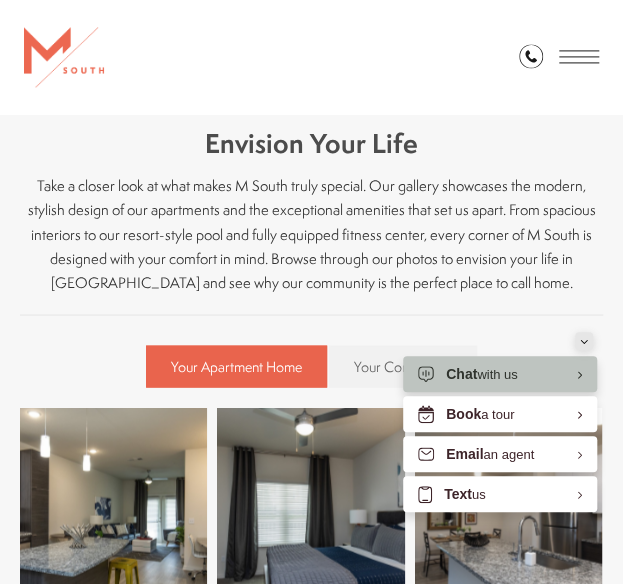 click 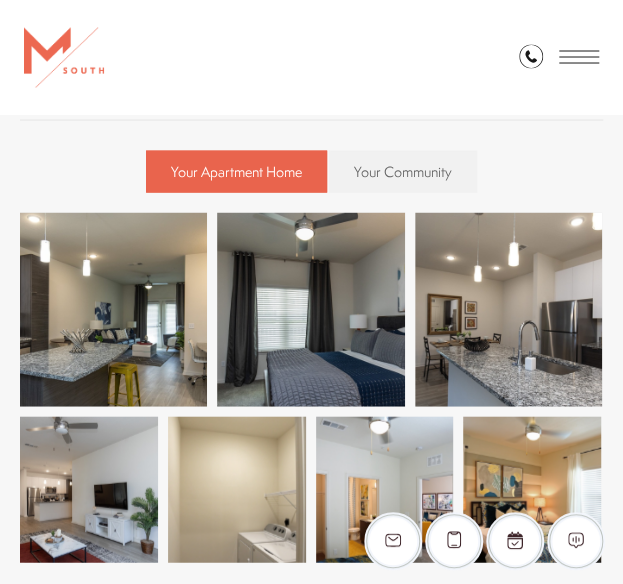 scroll, scrollTop: 900, scrollLeft: 0, axis: vertical 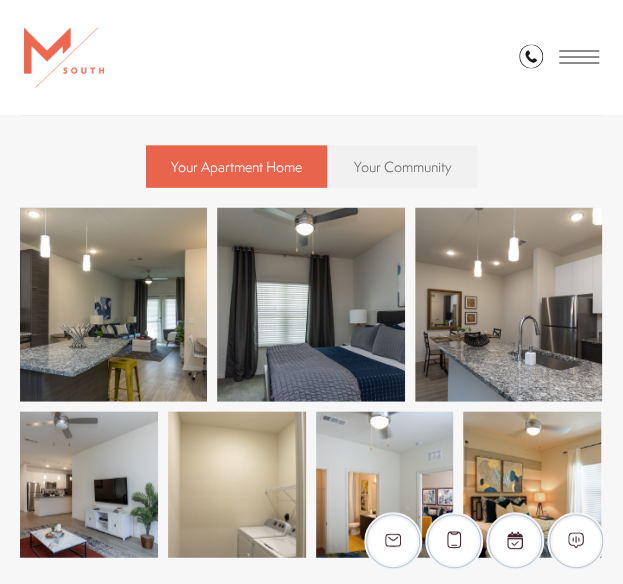 click on "Your Community" at bounding box center (403, 166) 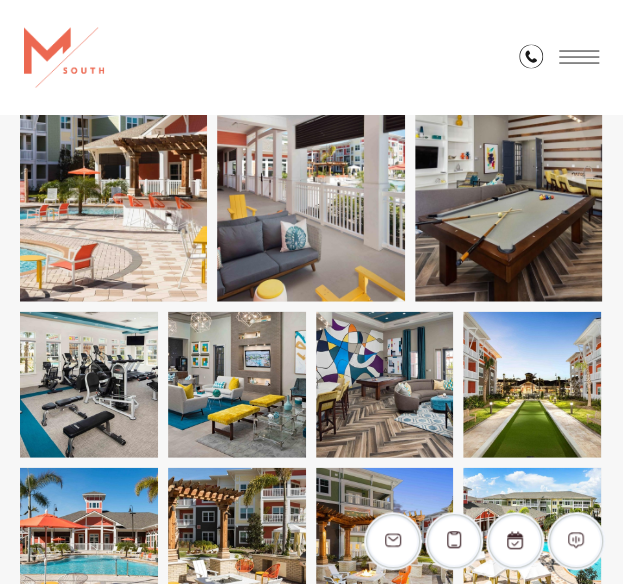 scroll, scrollTop: 2900, scrollLeft: 0, axis: vertical 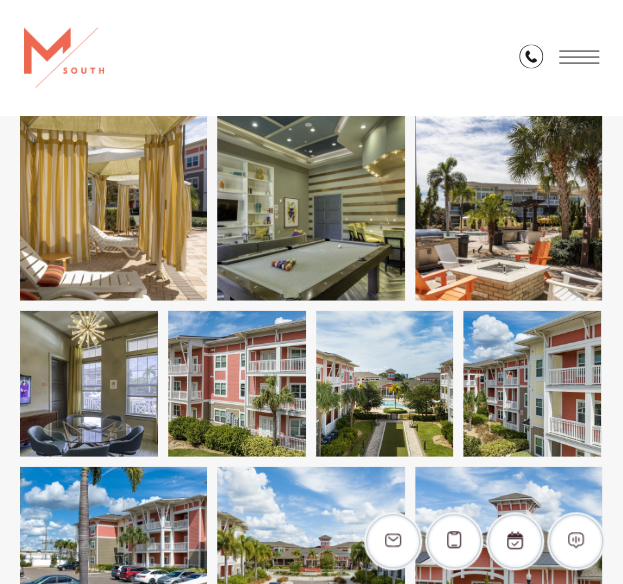 click at bounding box center [113, 204] 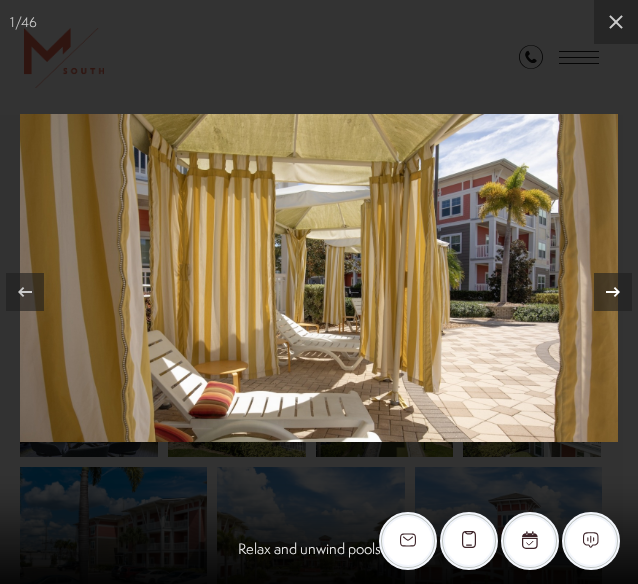 click 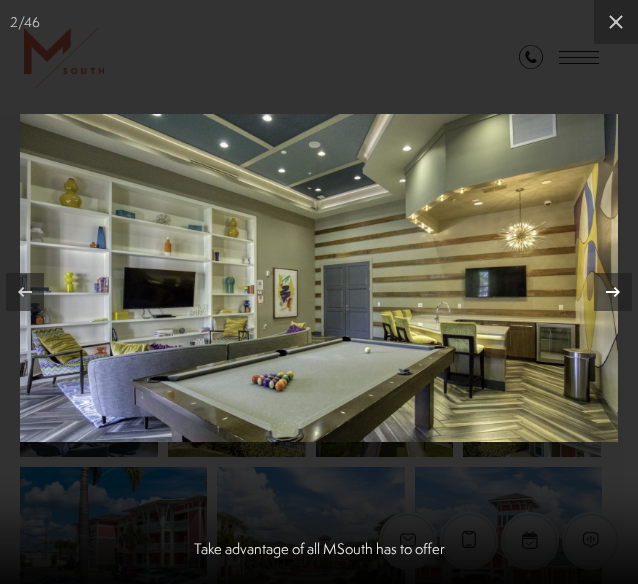 click 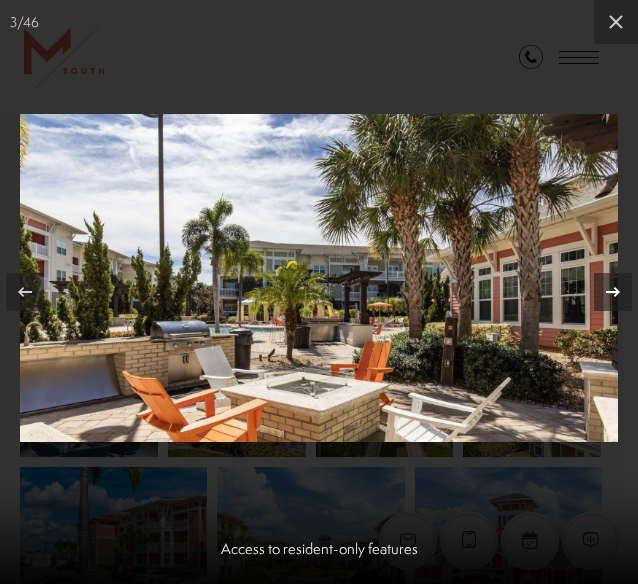 click at bounding box center (613, 292) 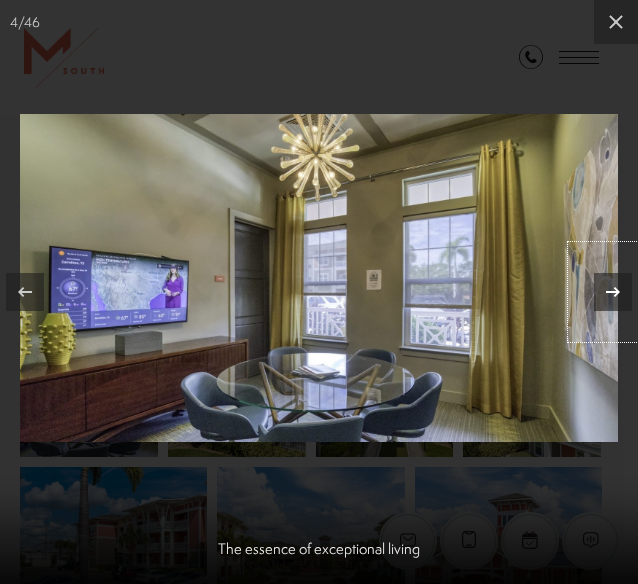 click 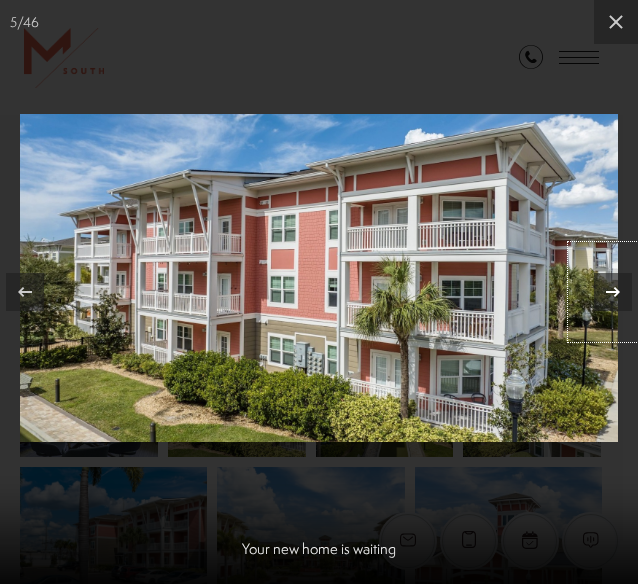 click 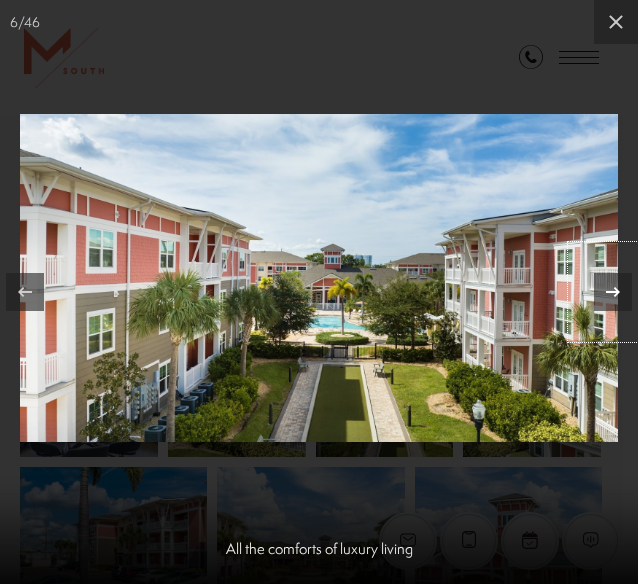 click 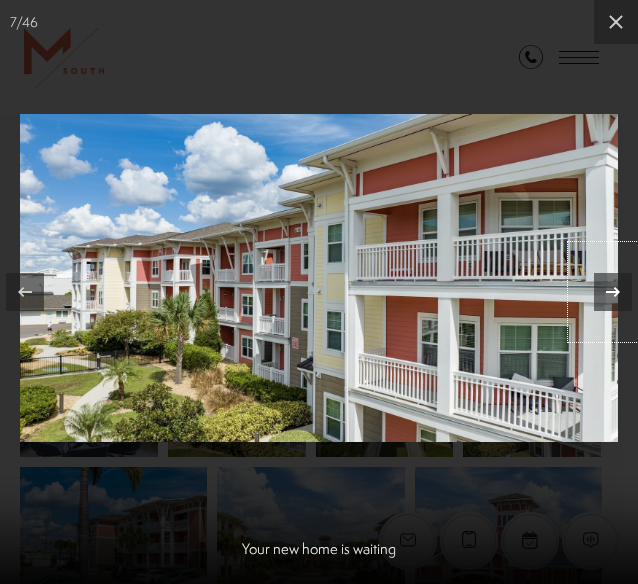 click 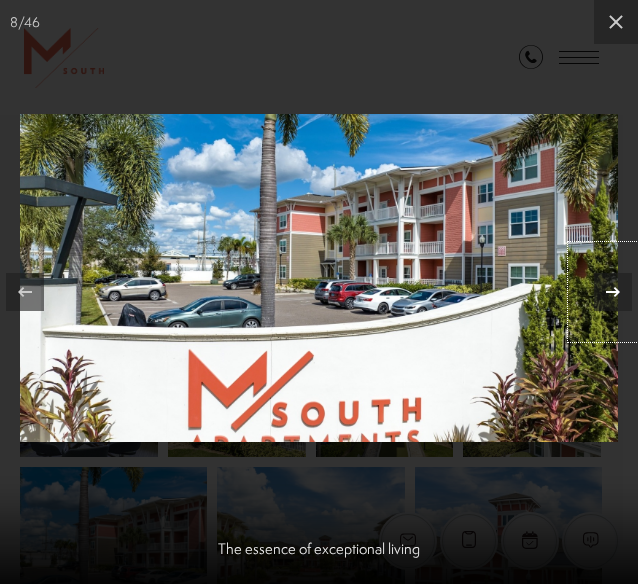click 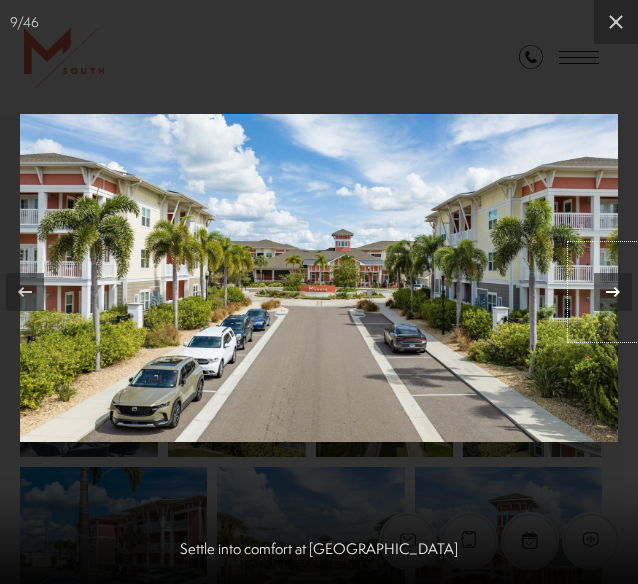 click 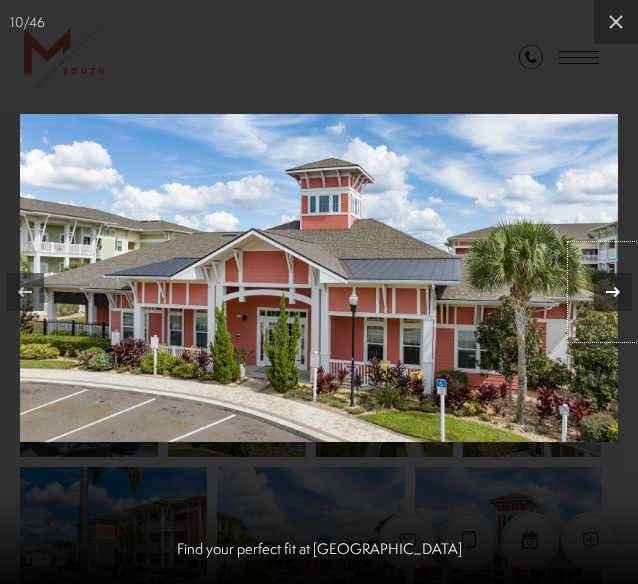 click at bounding box center [613, 292] 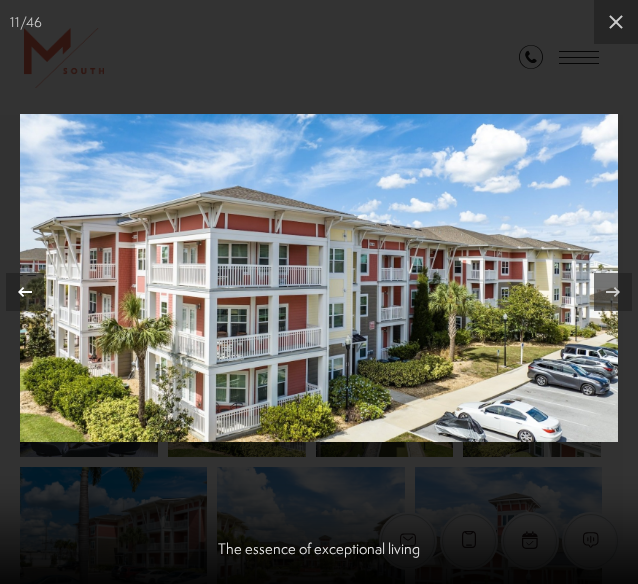 click 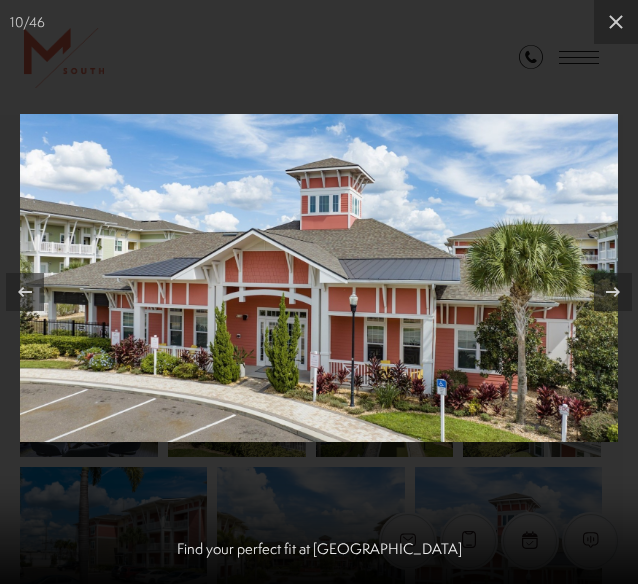 click at bounding box center [319, 278] 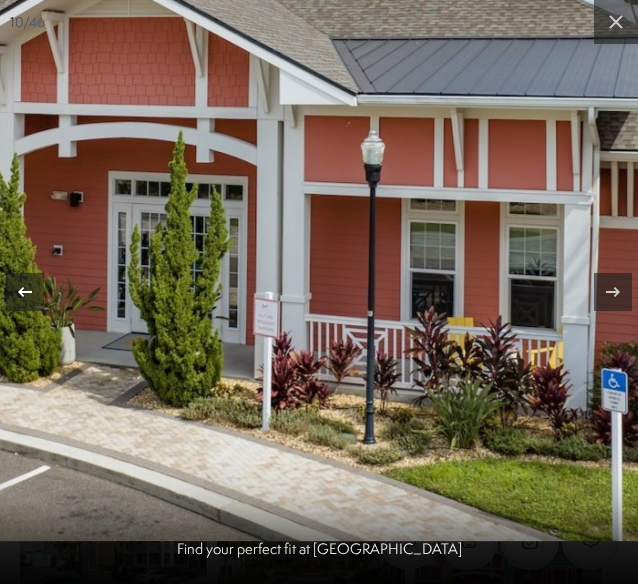 drag, startPoint x: 290, startPoint y: 340, endPoint x: 34, endPoint y: 253, distance: 270.37936 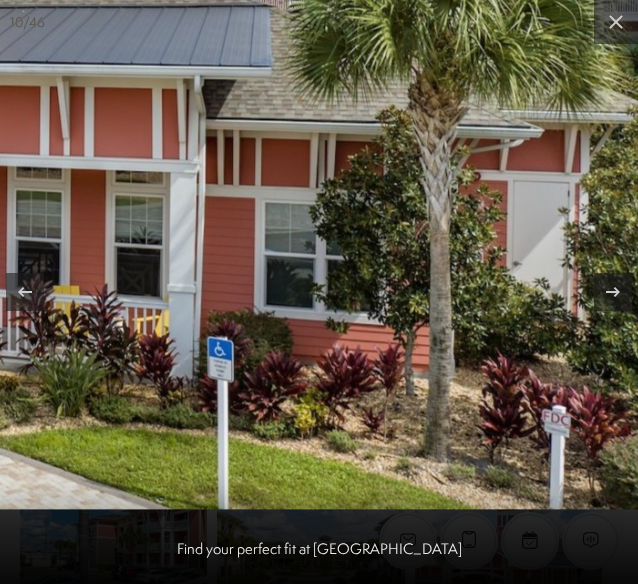 drag, startPoint x: 106, startPoint y: 313, endPoint x: -116, endPoint y: 133, distance: 285.80414 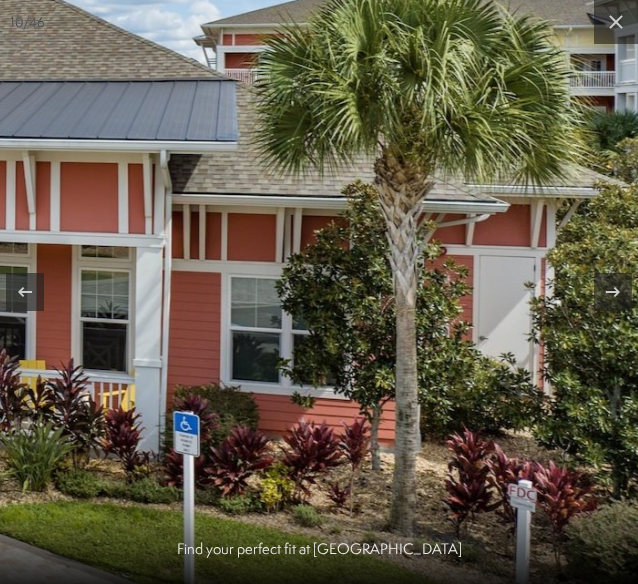 click at bounding box center (-150, 134) 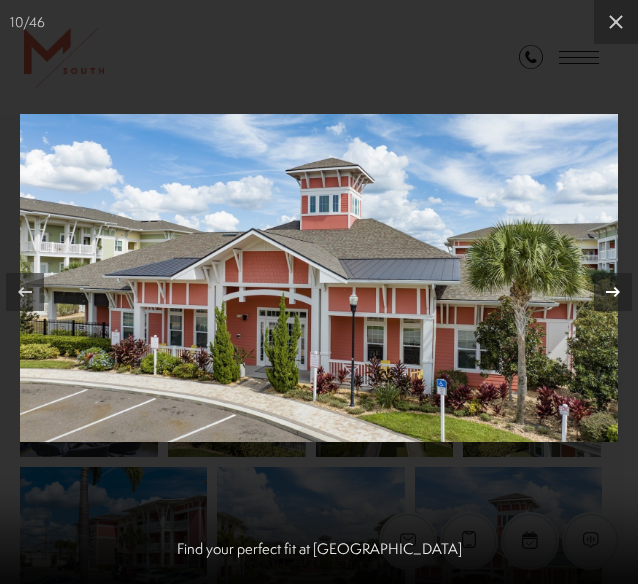click 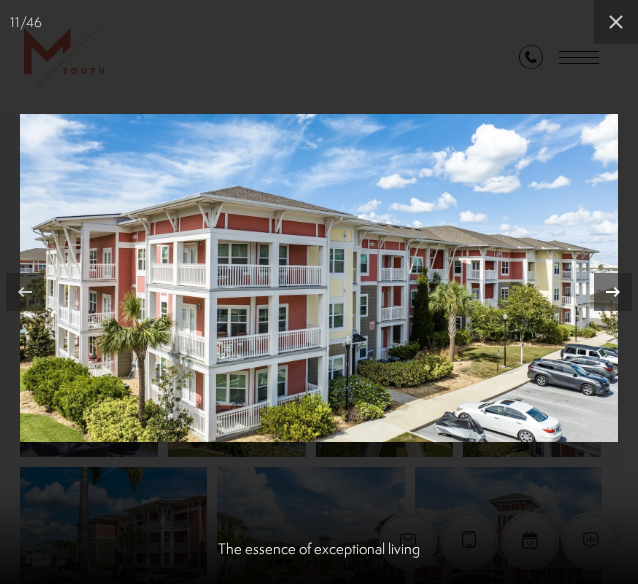 click 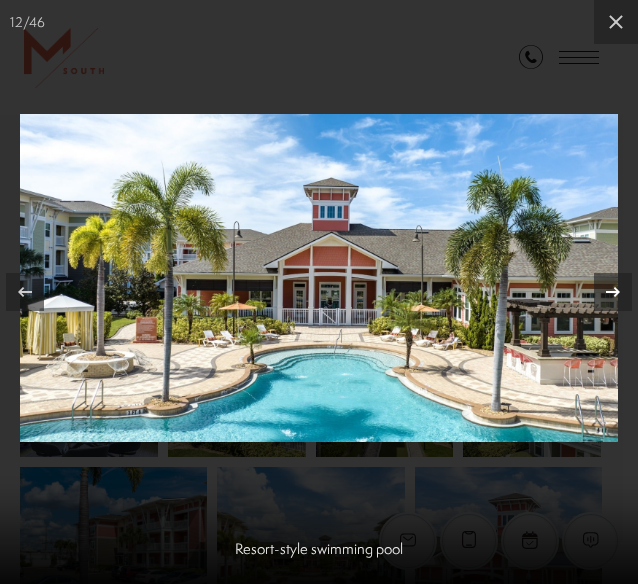 click at bounding box center (613, 292) 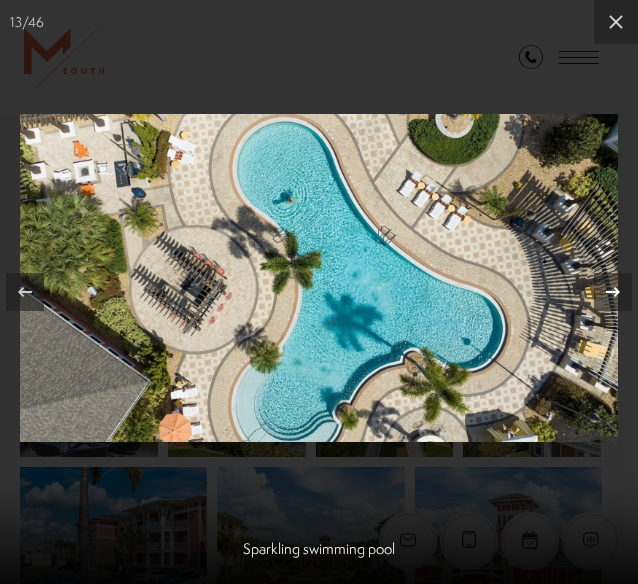 click at bounding box center (613, 292) 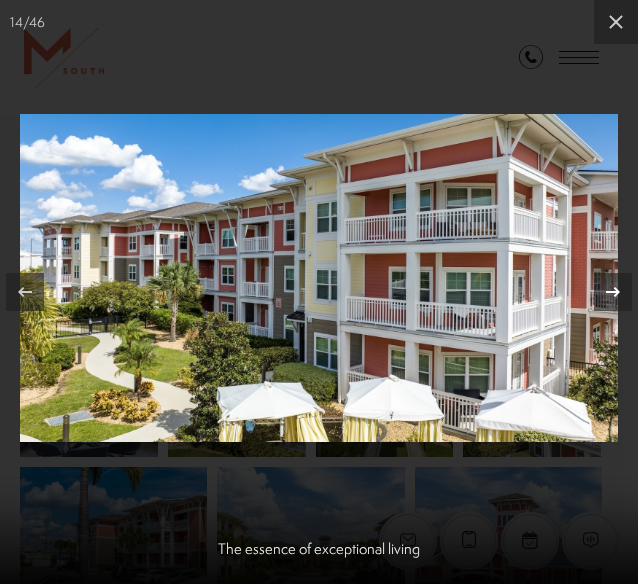 click 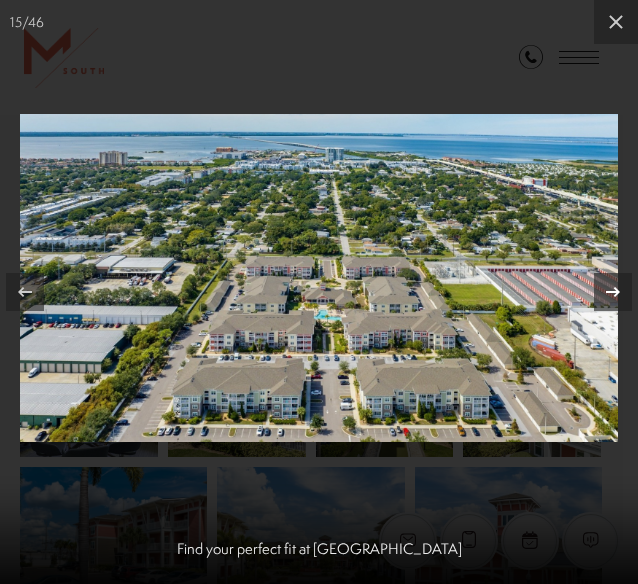 click 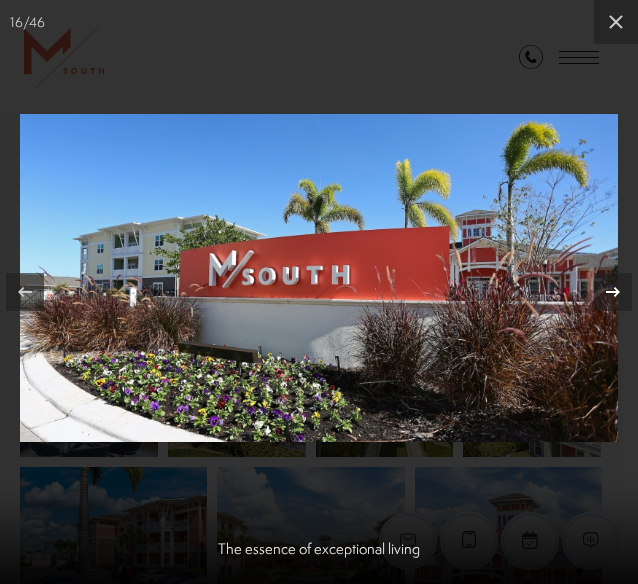 click 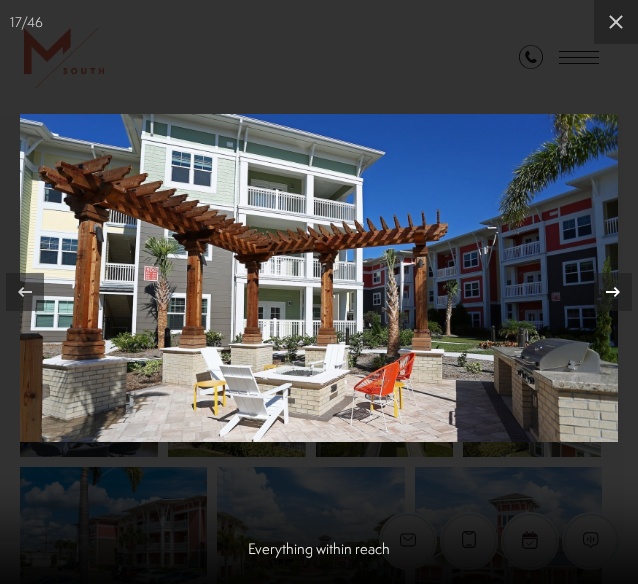 click at bounding box center [613, 292] 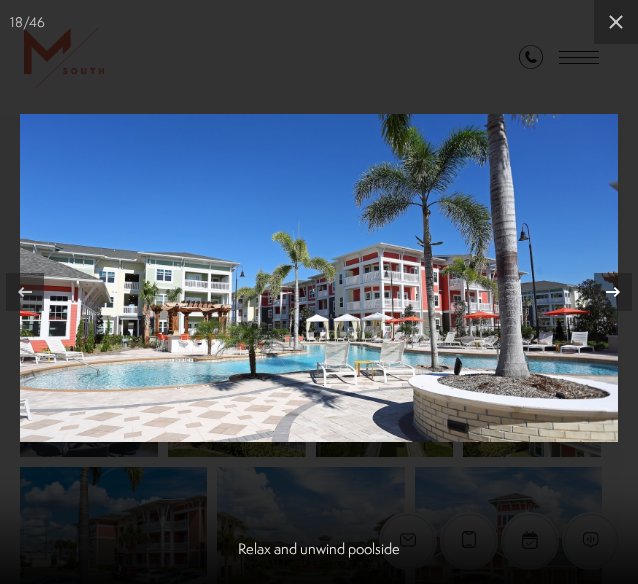 click 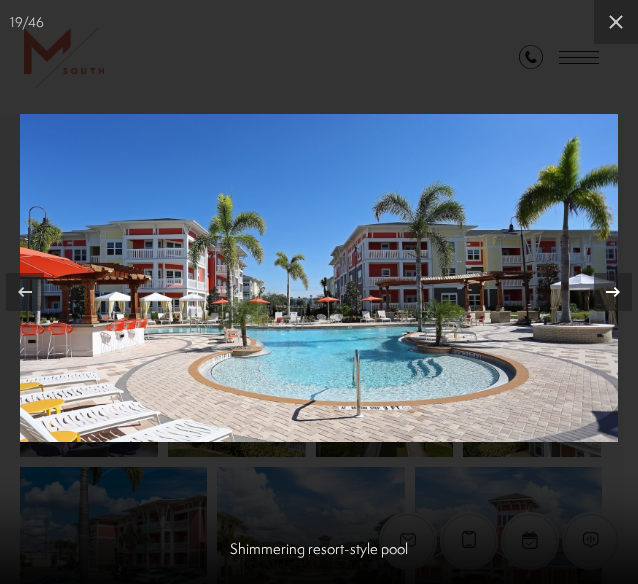 click 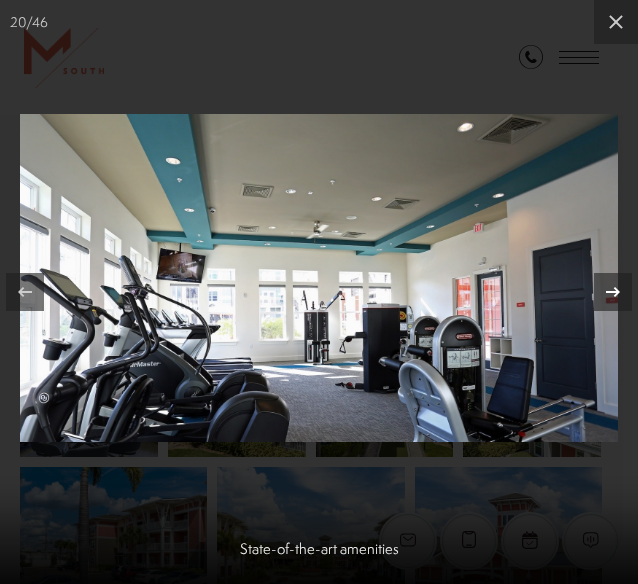 click 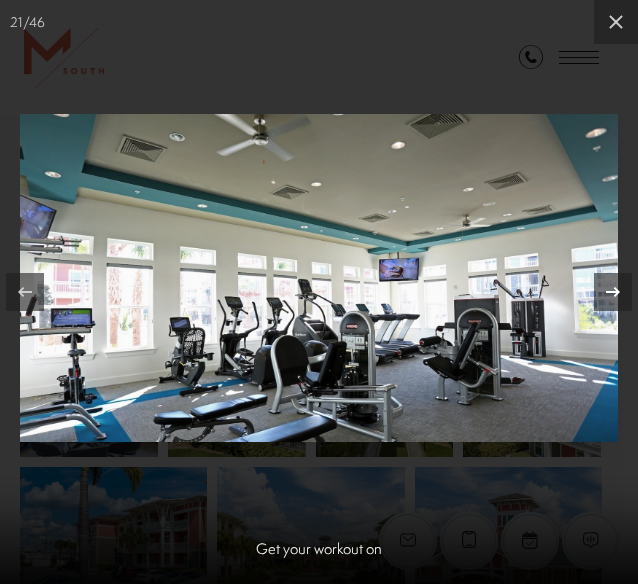 click 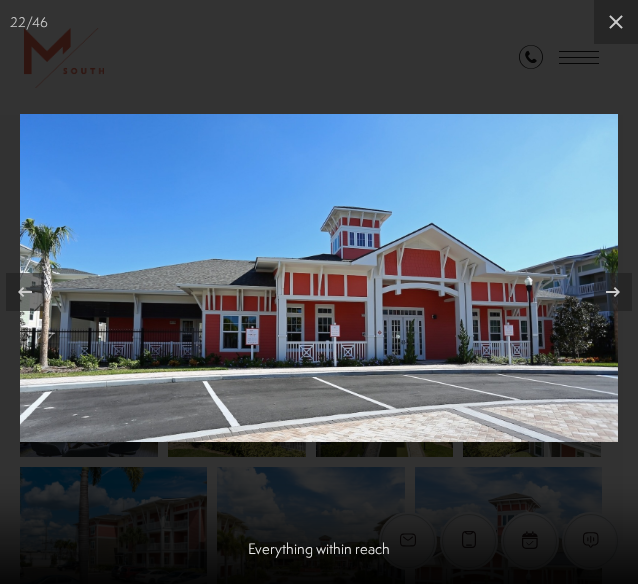 click at bounding box center (319, 278) 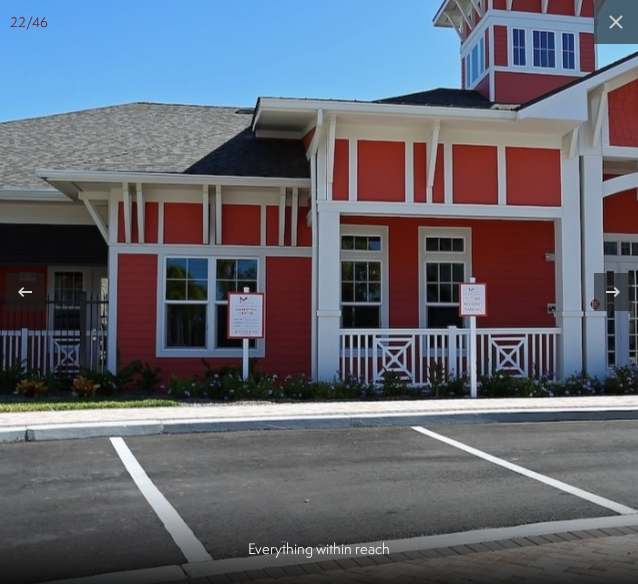 click at bounding box center (429, 155) 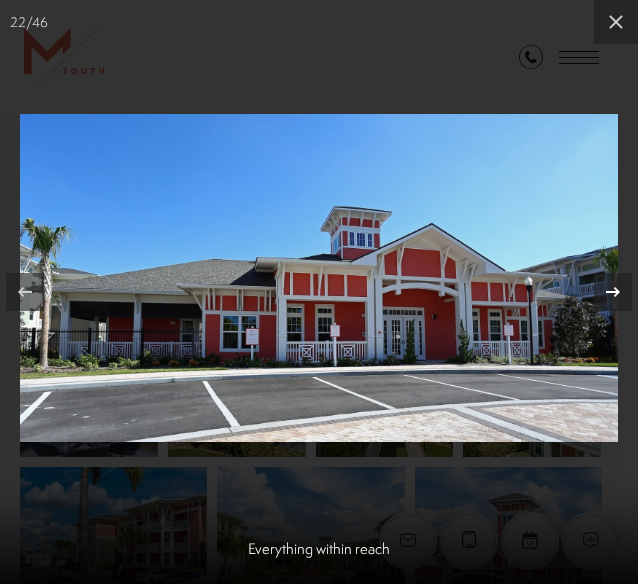 click 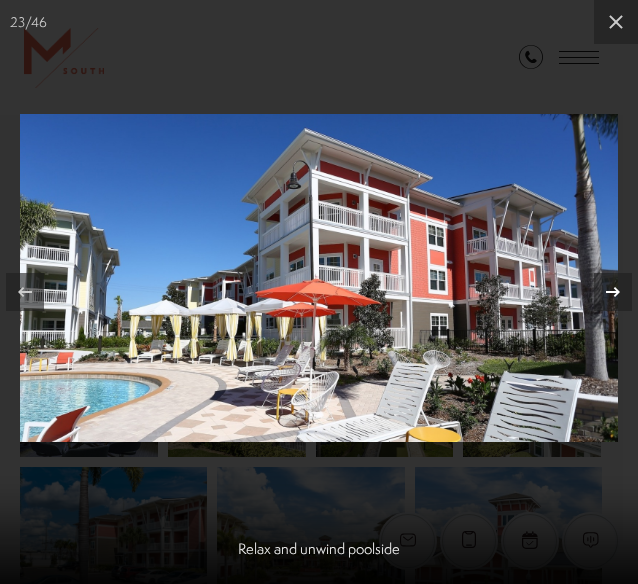 click at bounding box center (613, 292) 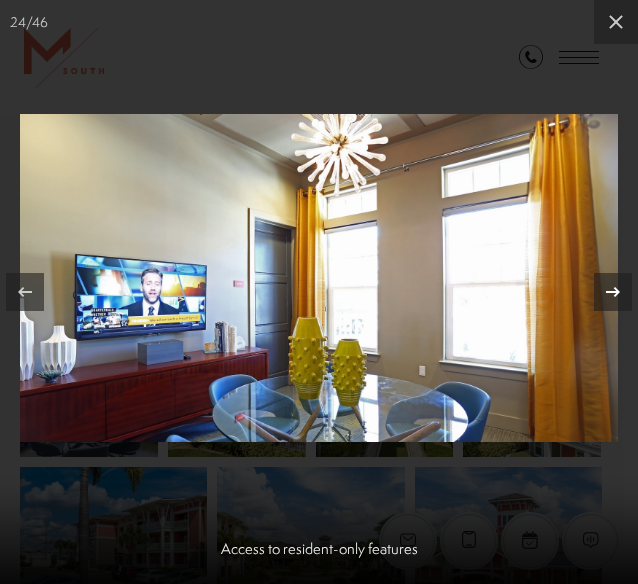 click 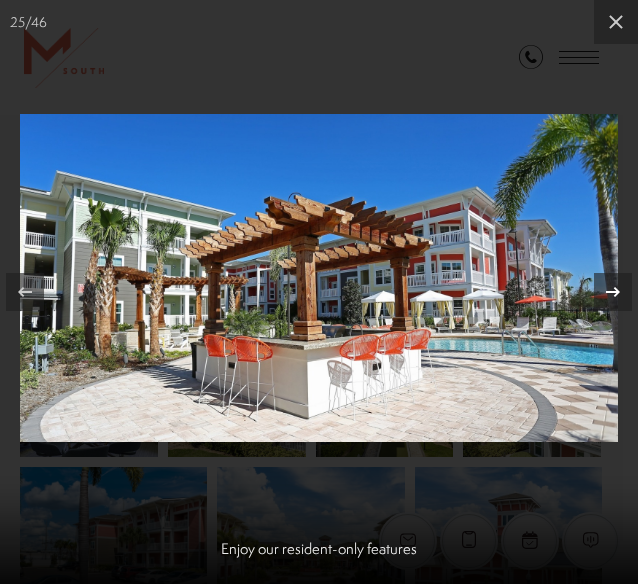 click 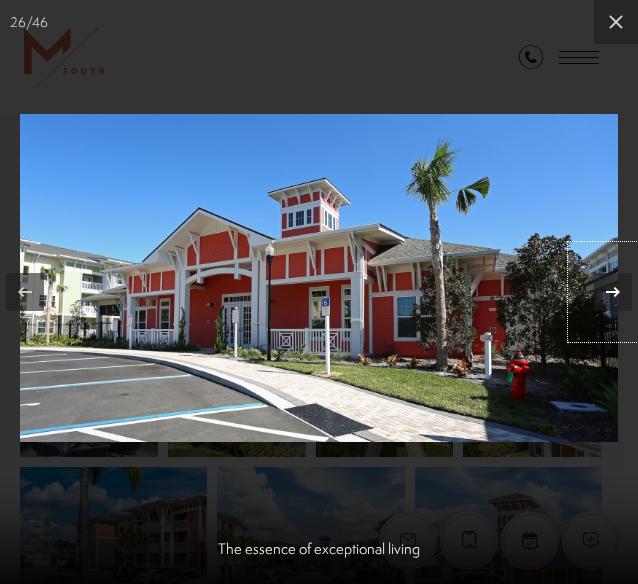 click 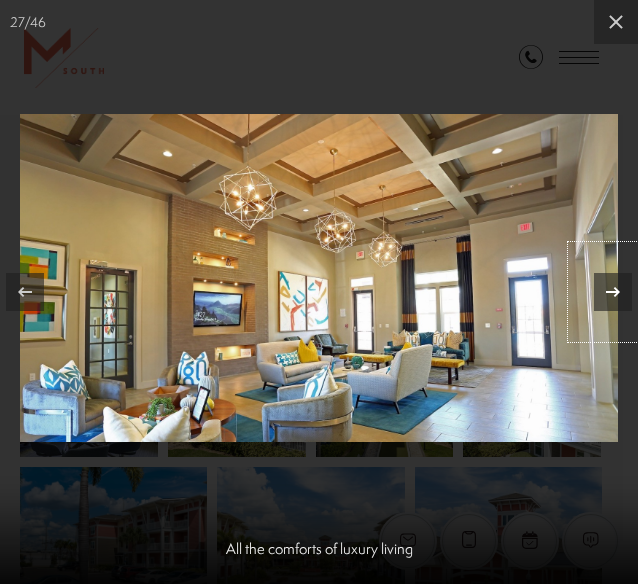 click at bounding box center [613, 292] 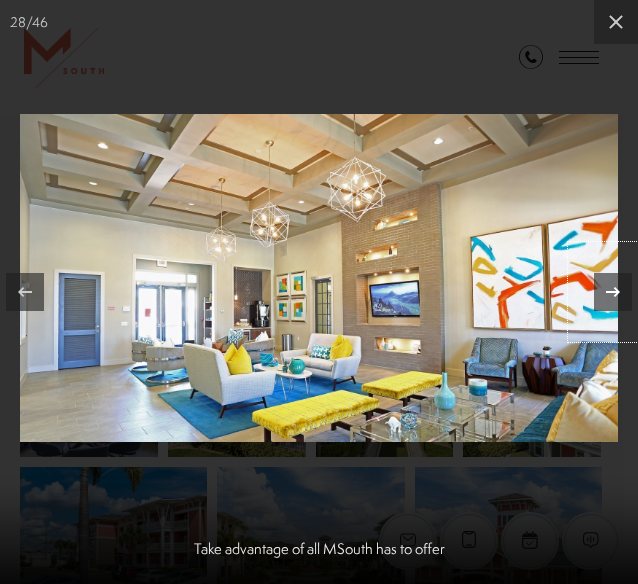 click at bounding box center (613, 292) 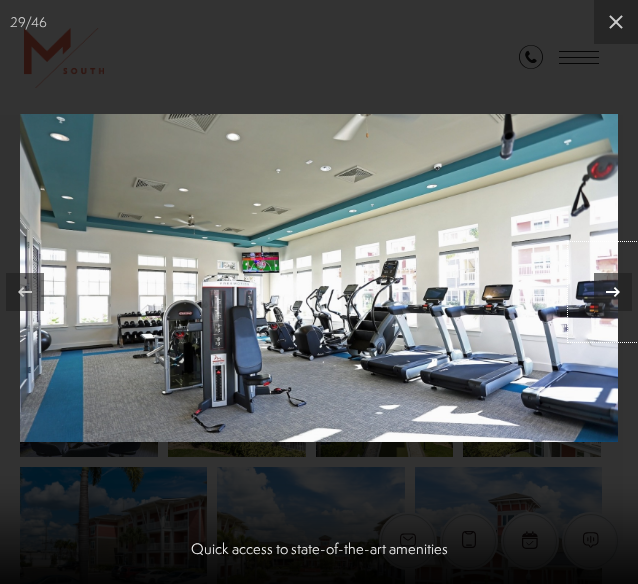 click 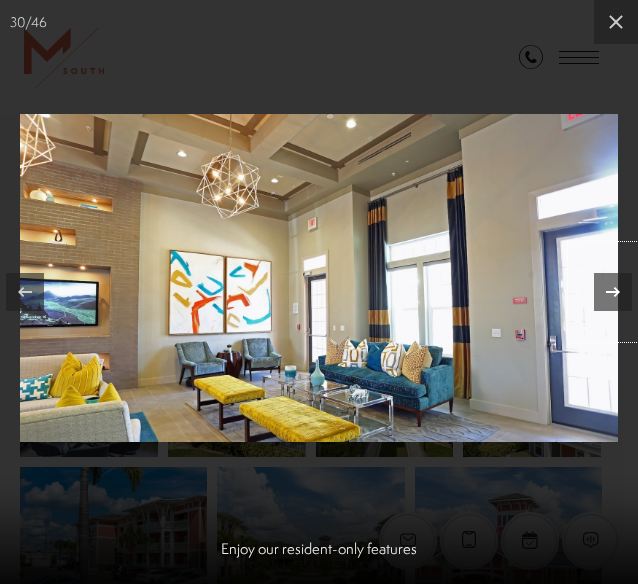 click 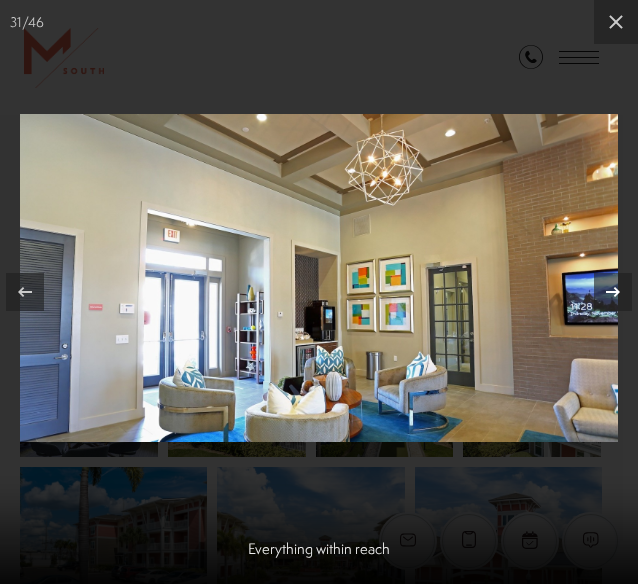 click 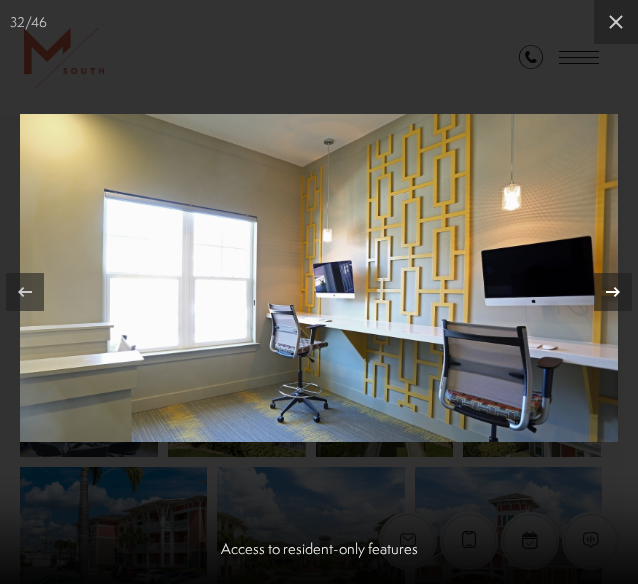 click 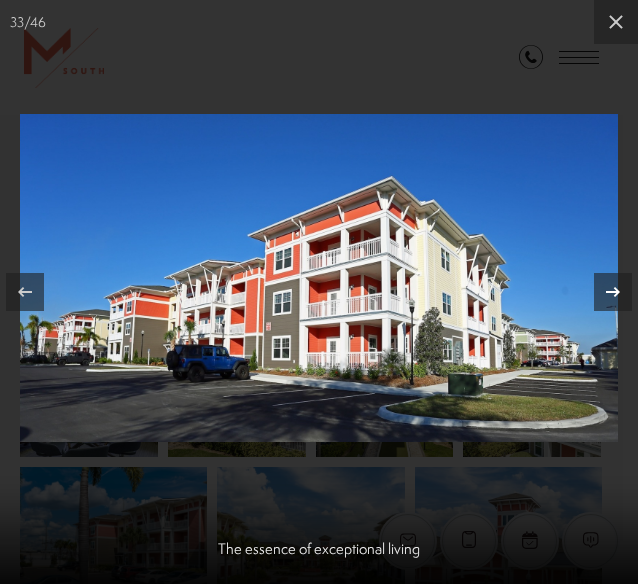 click 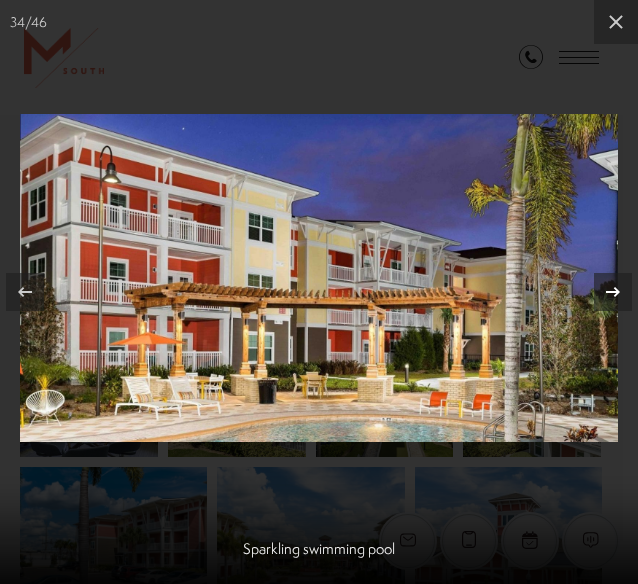 click at bounding box center (613, 292) 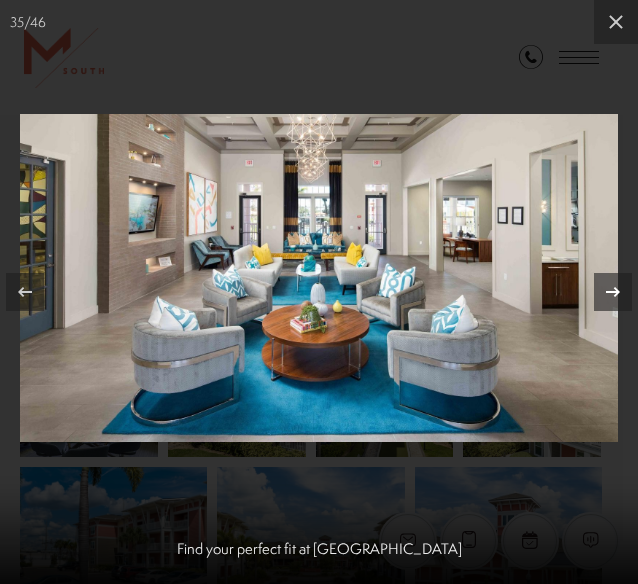 click 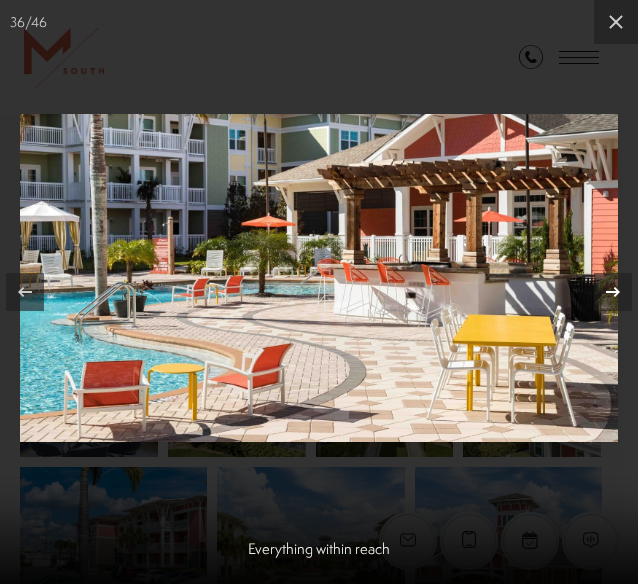click 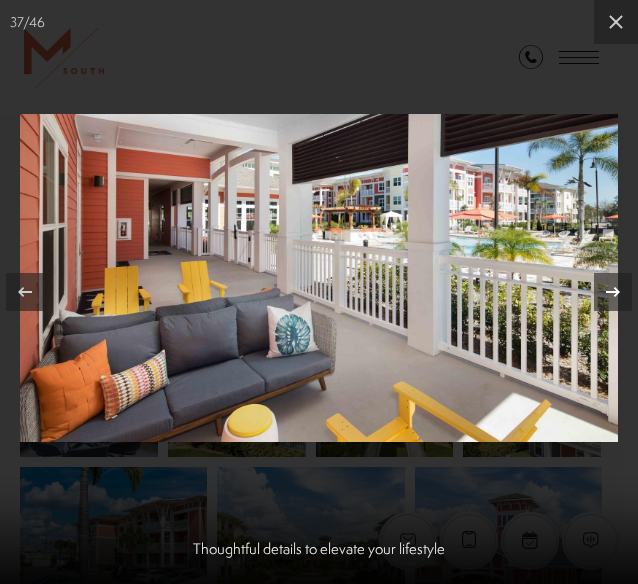 click 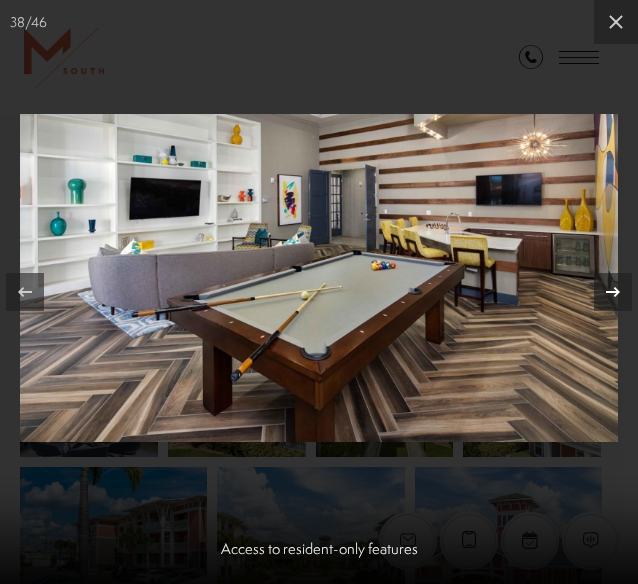 click 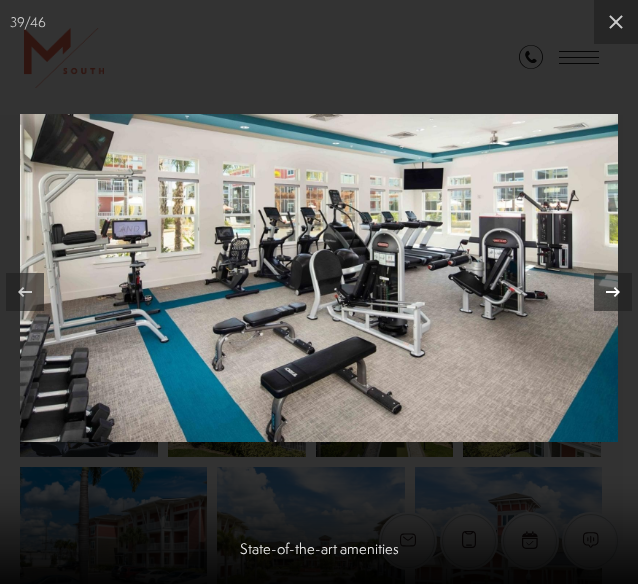 click 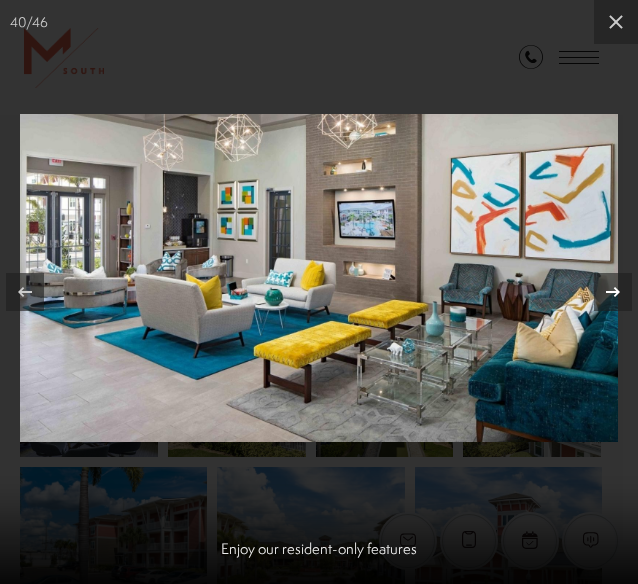 click 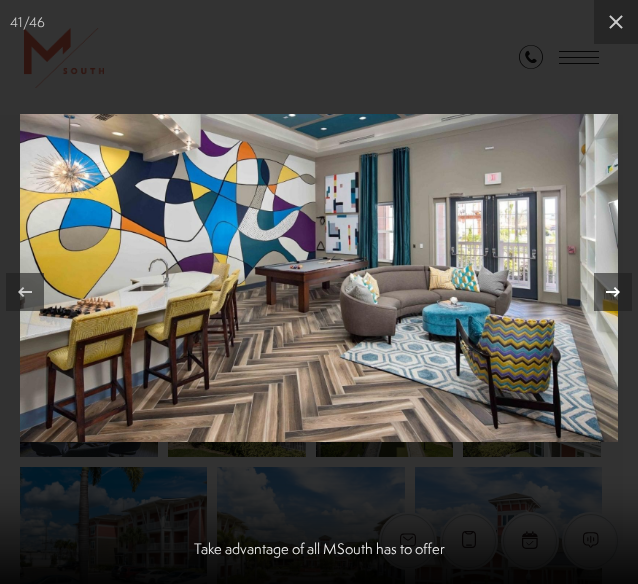 click 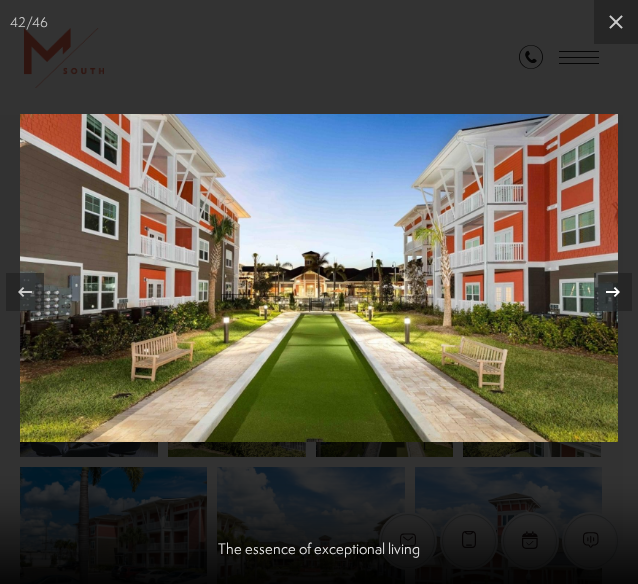 click 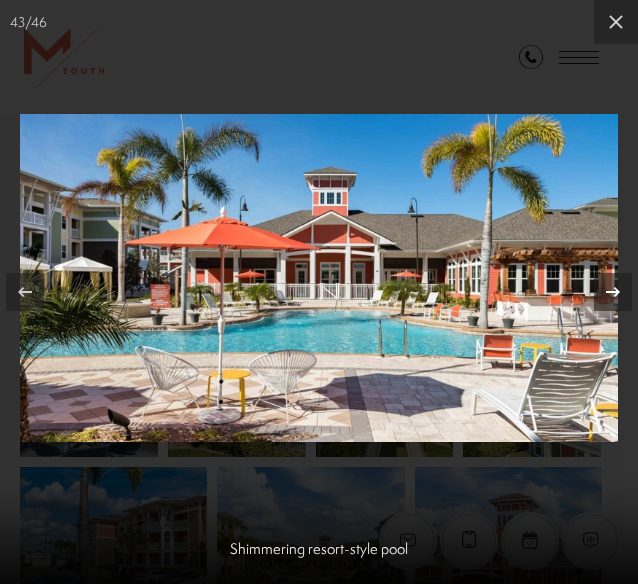click 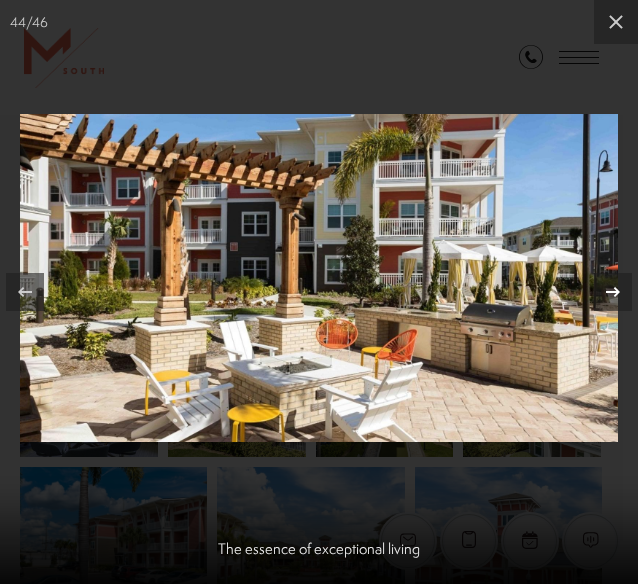 click 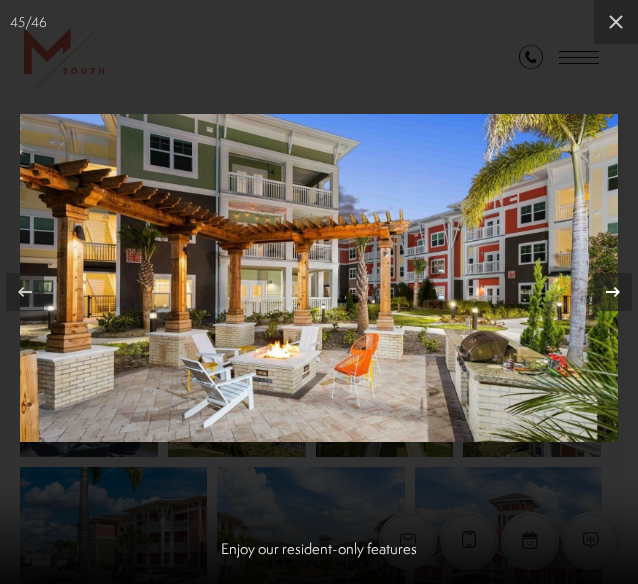 click 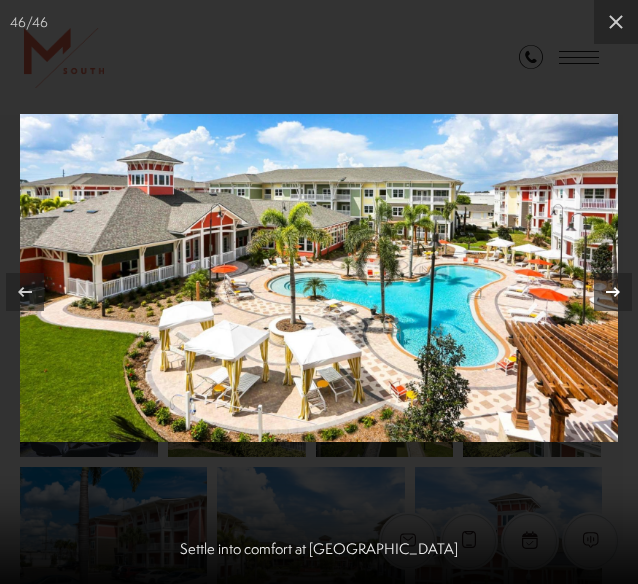 click 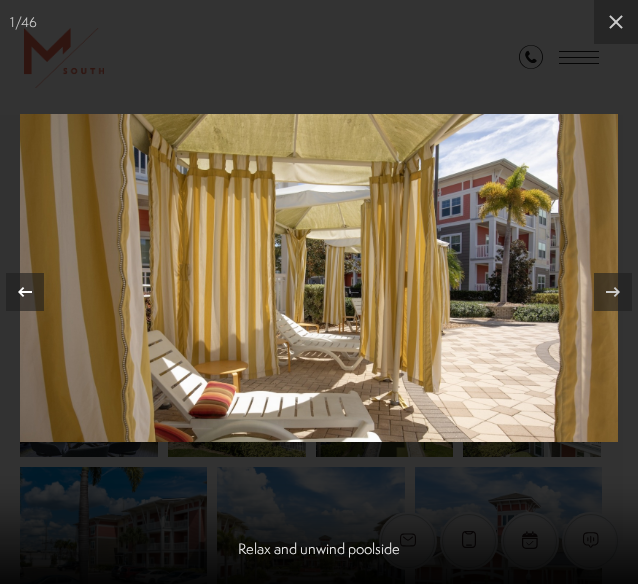 click 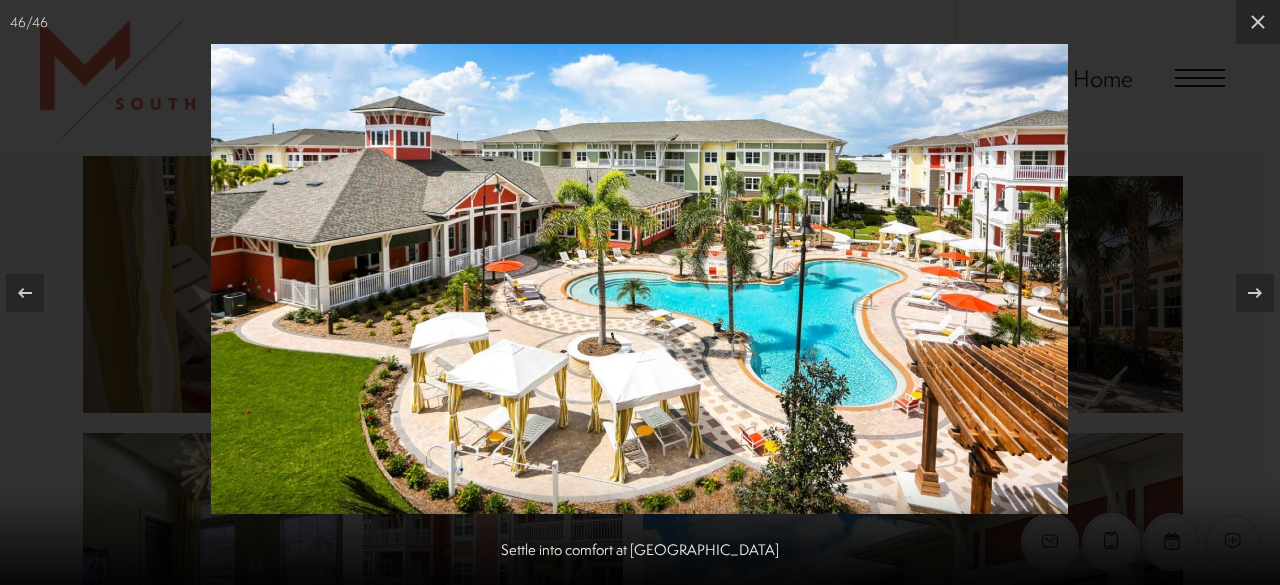 click at bounding box center [640, 292] 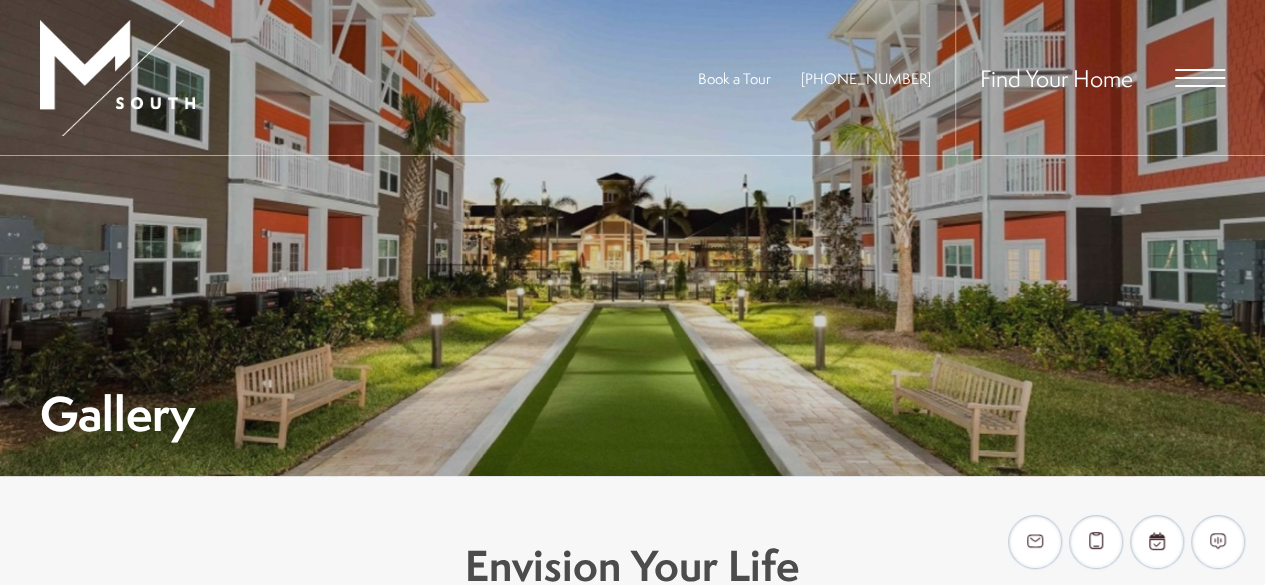 scroll, scrollTop: 0, scrollLeft: 0, axis: both 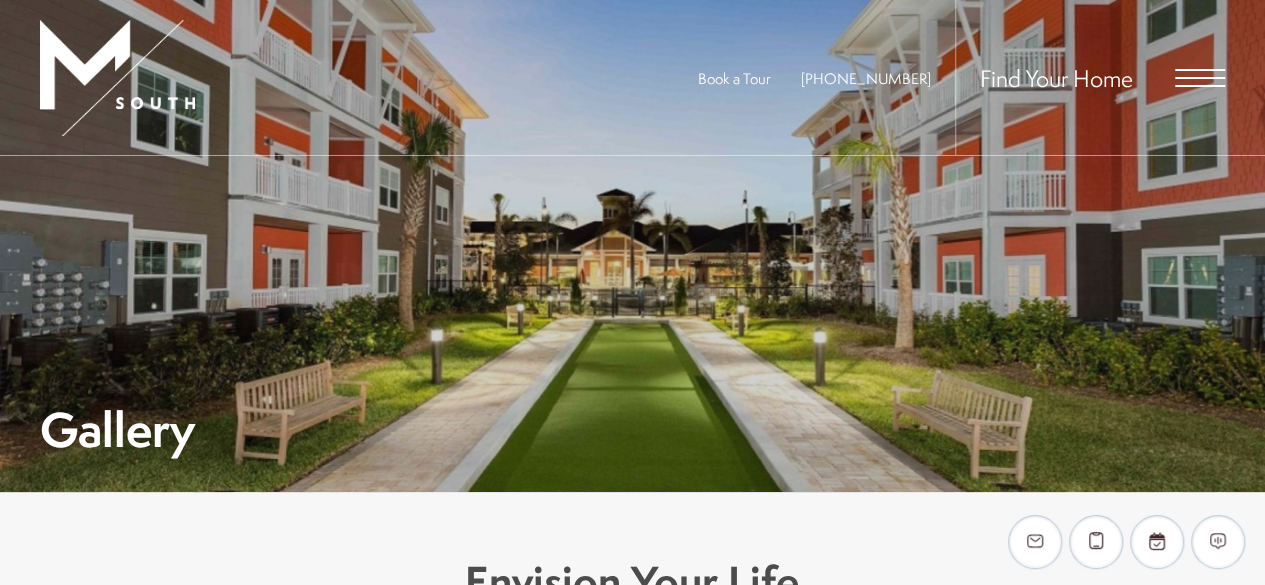 click at bounding box center [117, 78] 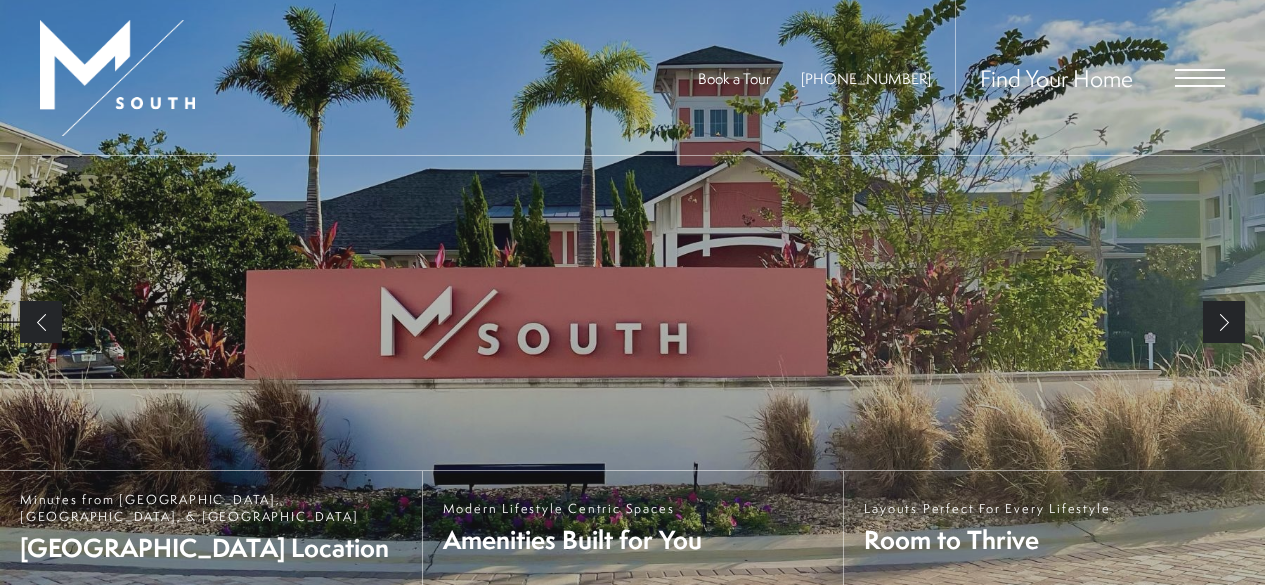 scroll, scrollTop: 100, scrollLeft: 0, axis: vertical 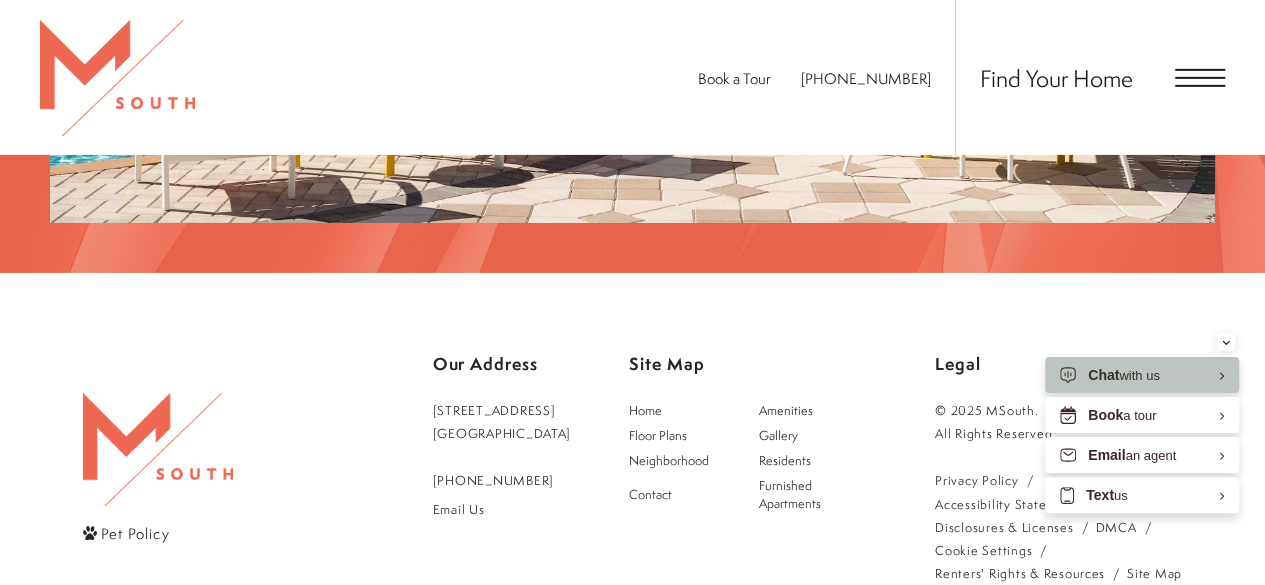 click on "5110 South Manhattan Avenue Tampa, FL 33611" at bounding box center (502, 422) 